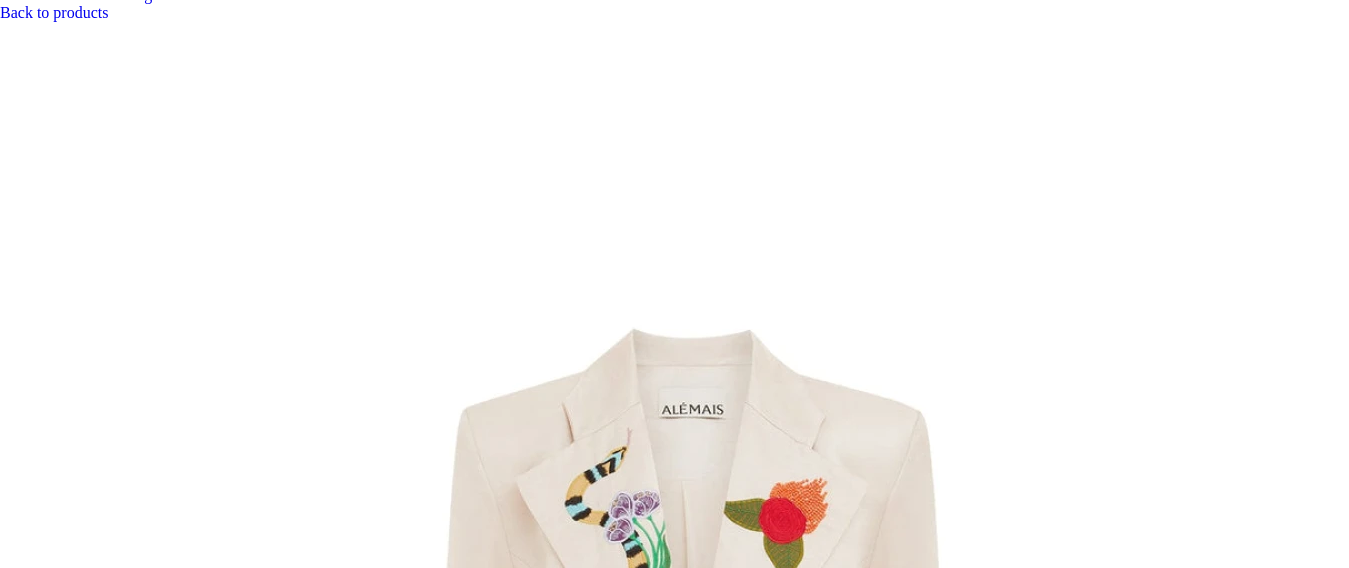 click at bounding box center [310, 7787] 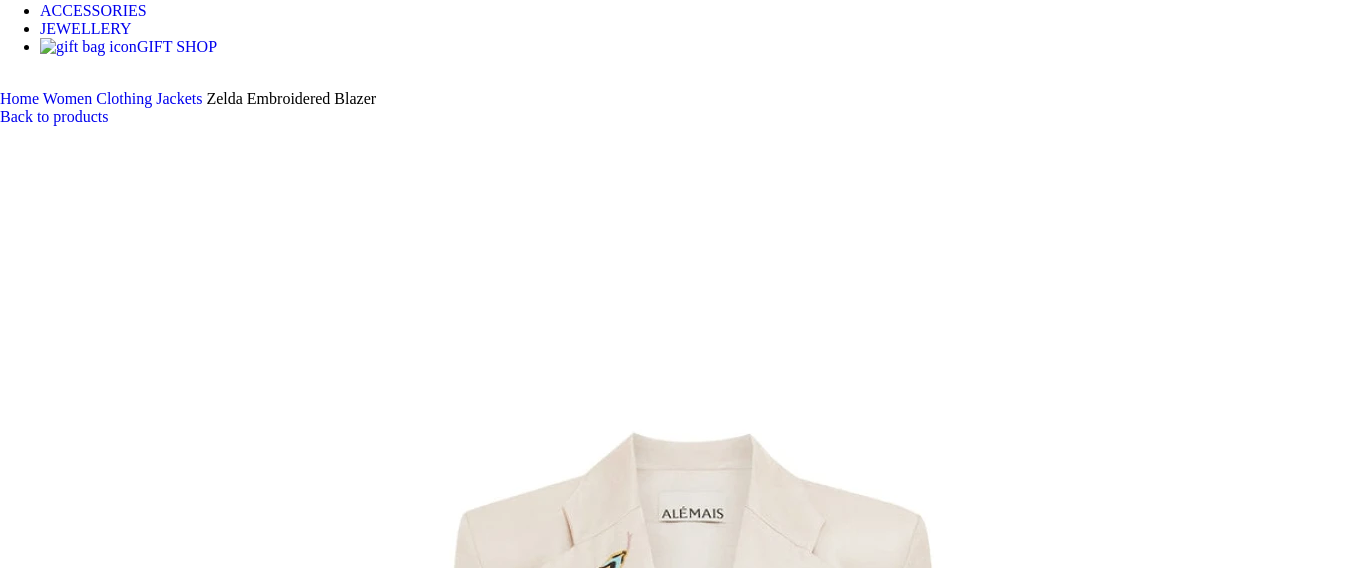 scroll, scrollTop: 500, scrollLeft: 0, axis: vertical 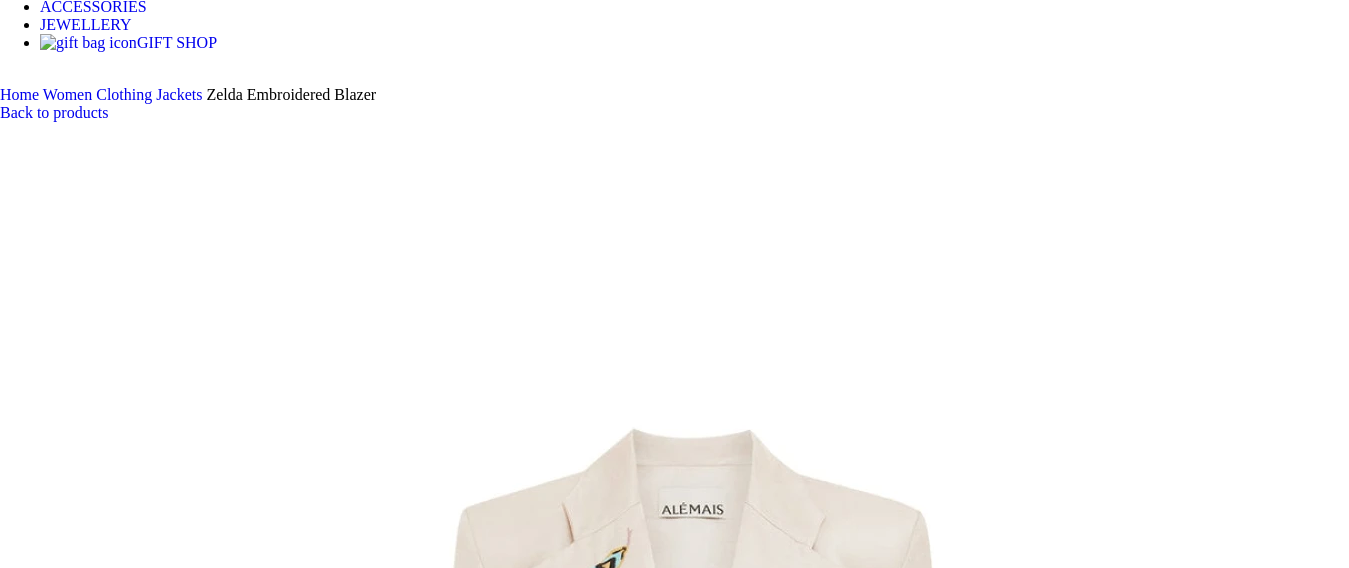 click at bounding box center [310, 7887] 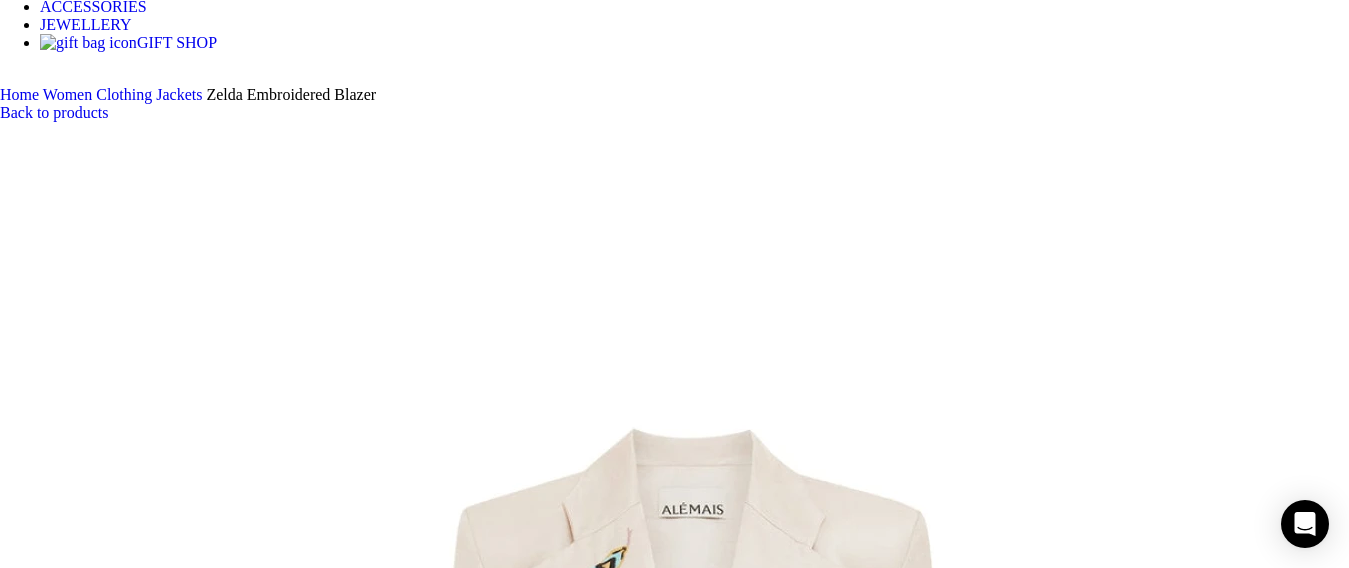 click at bounding box center [8, 16400] 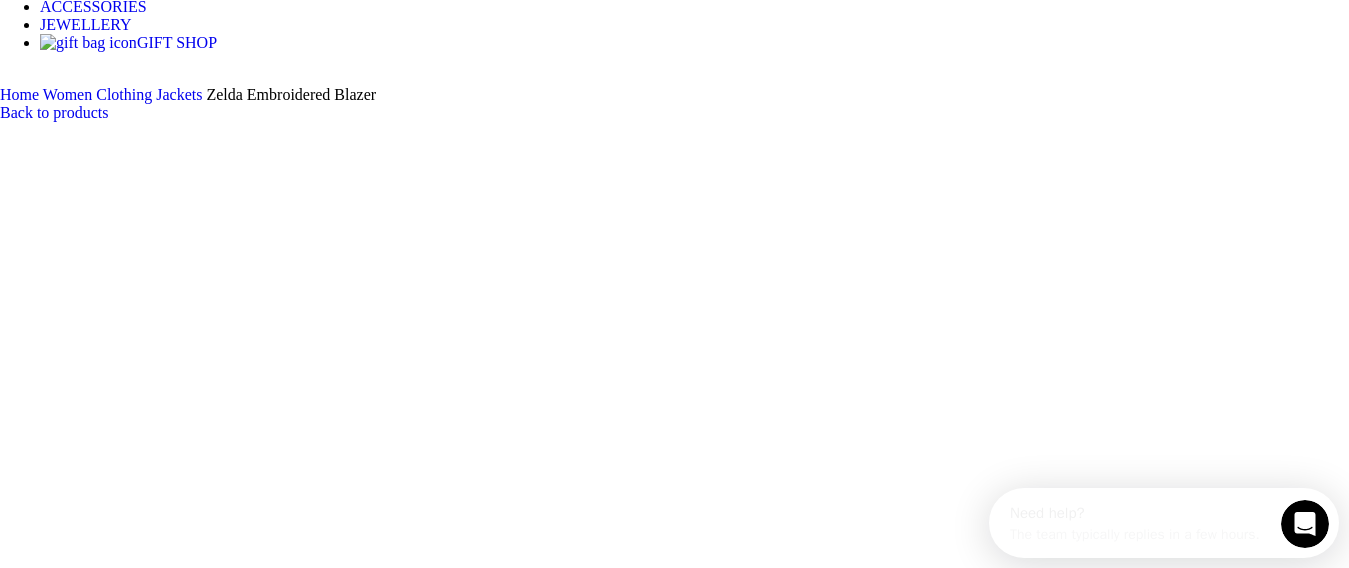 scroll, scrollTop: 0, scrollLeft: 0, axis: both 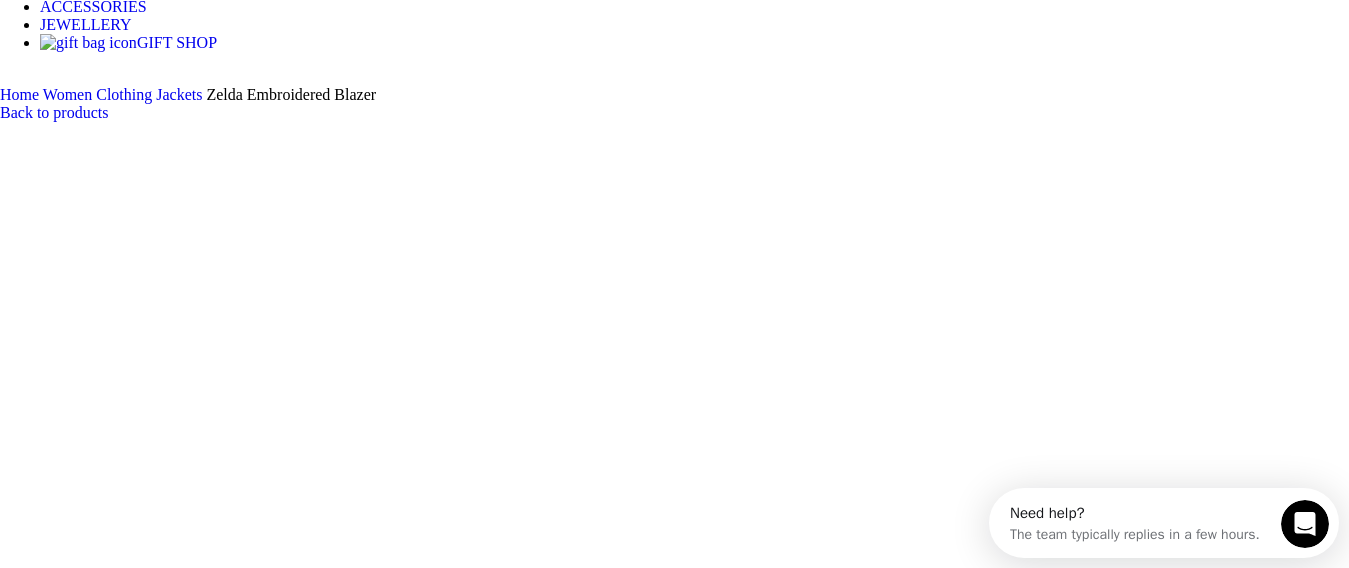 click at bounding box center (-2002, 5741) 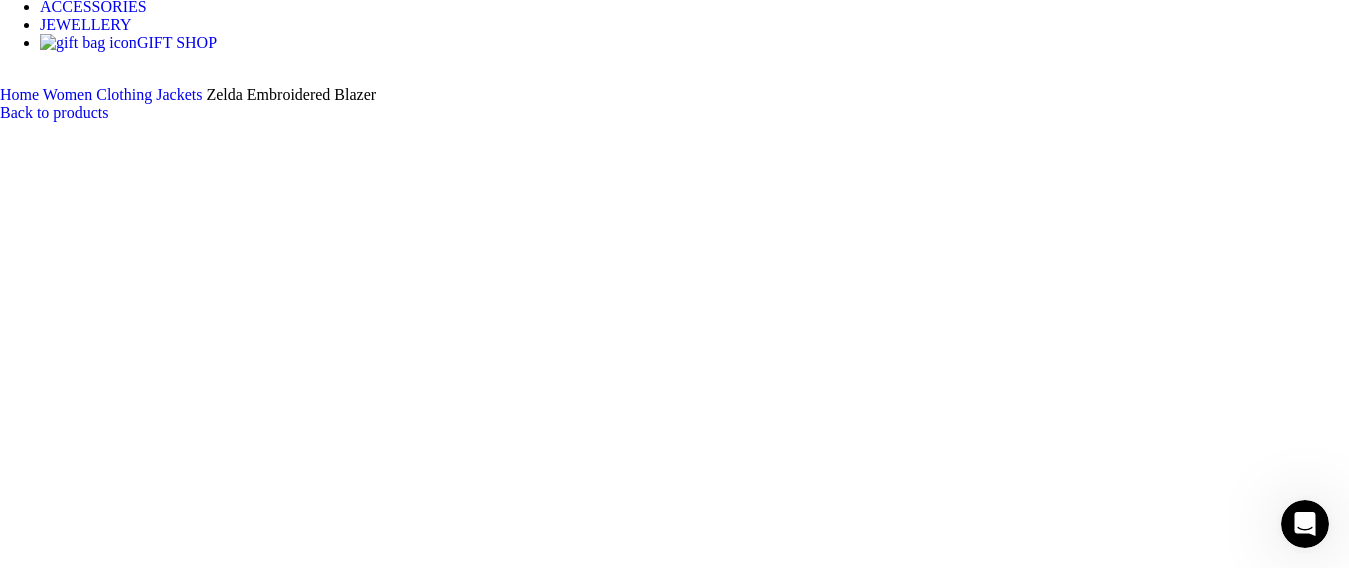 drag, startPoint x: 881, startPoint y: 212, endPoint x: 886, endPoint y: 329, distance: 117.10679 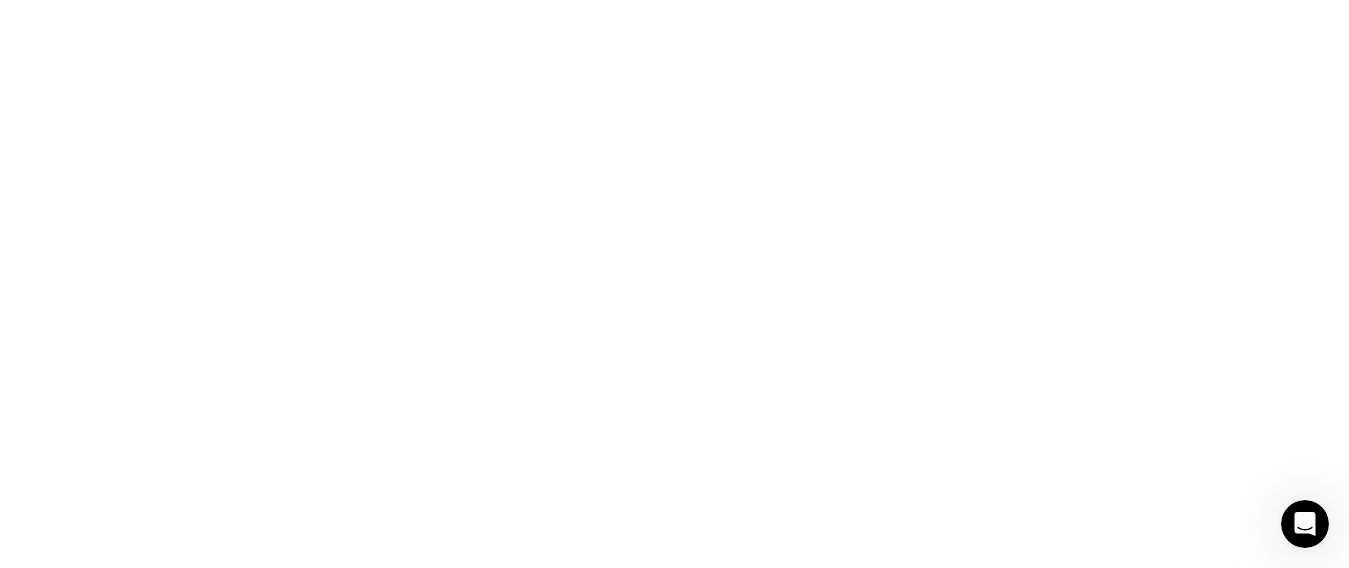 click at bounding box center [310, 1564] 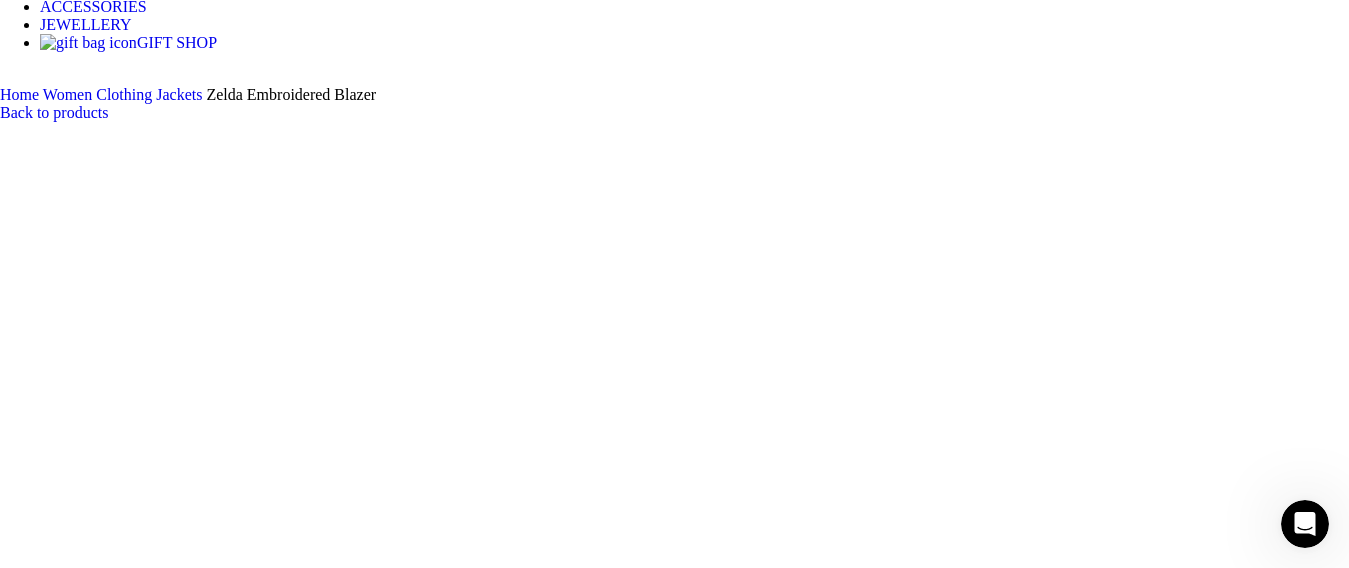 click at bounding box center [310, 1638] 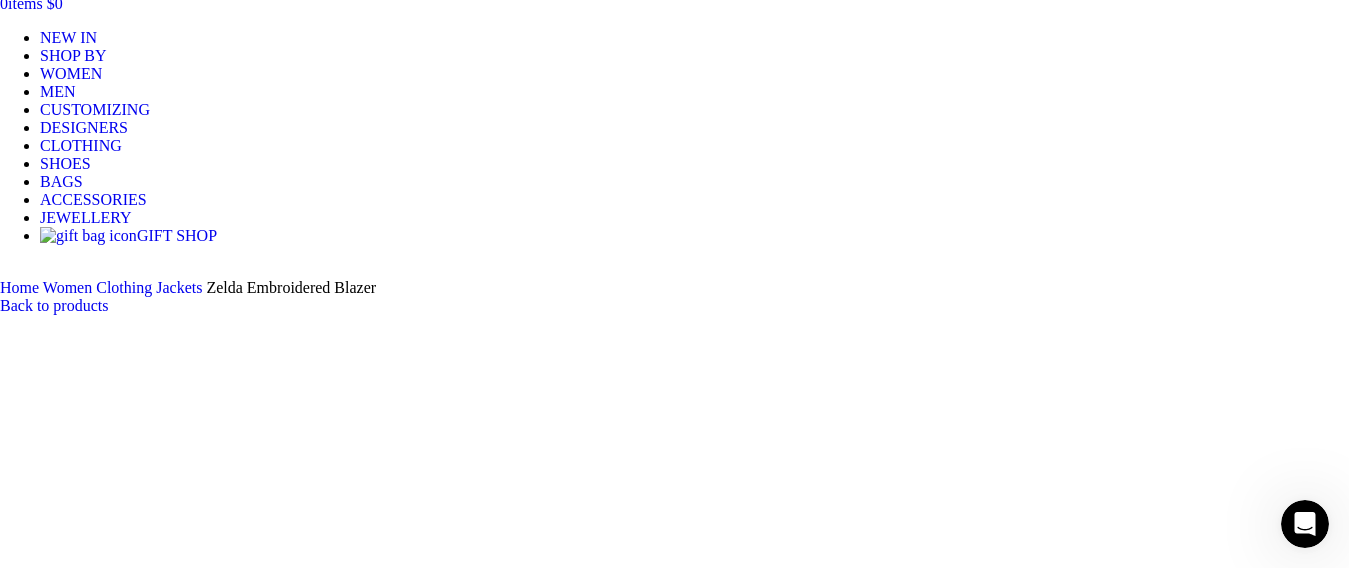scroll, scrollTop: 300, scrollLeft: 0, axis: vertical 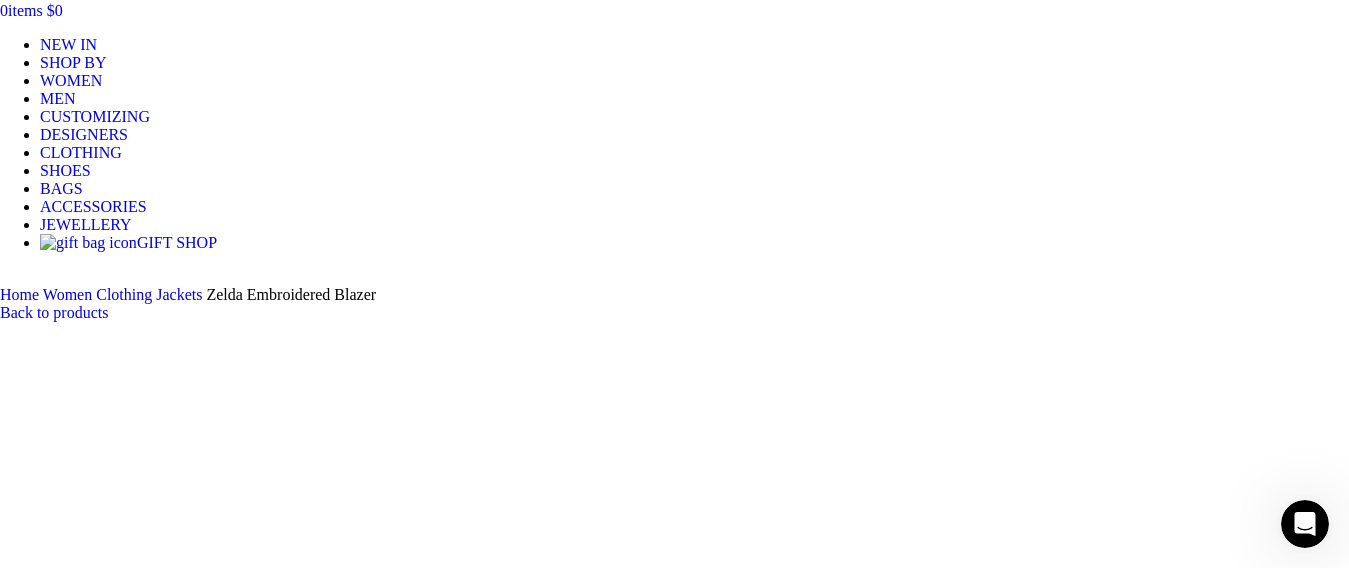 click at bounding box center [310, 1458] 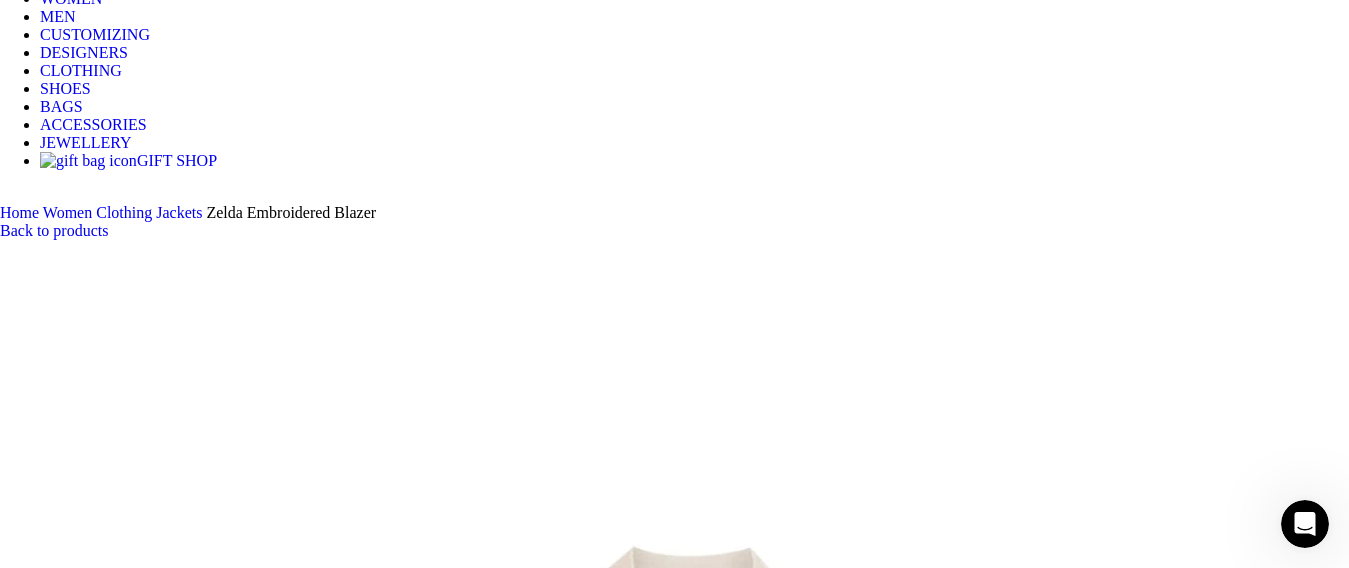 scroll, scrollTop: 500, scrollLeft: 0, axis: vertical 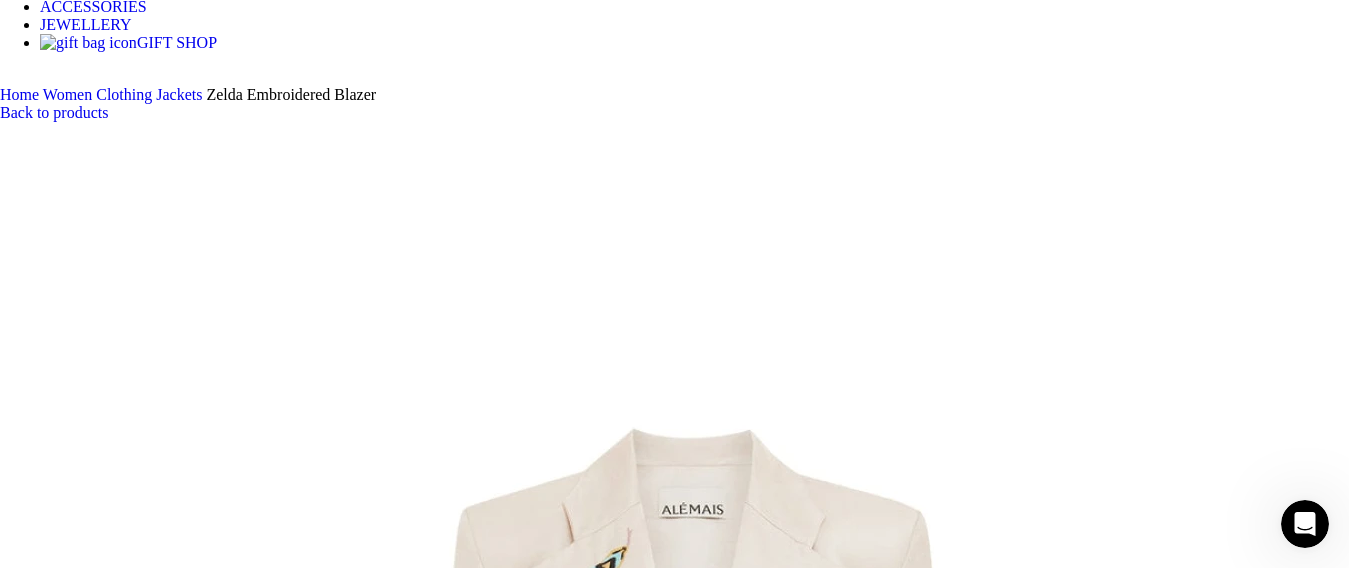 click at bounding box center [310, 1511] 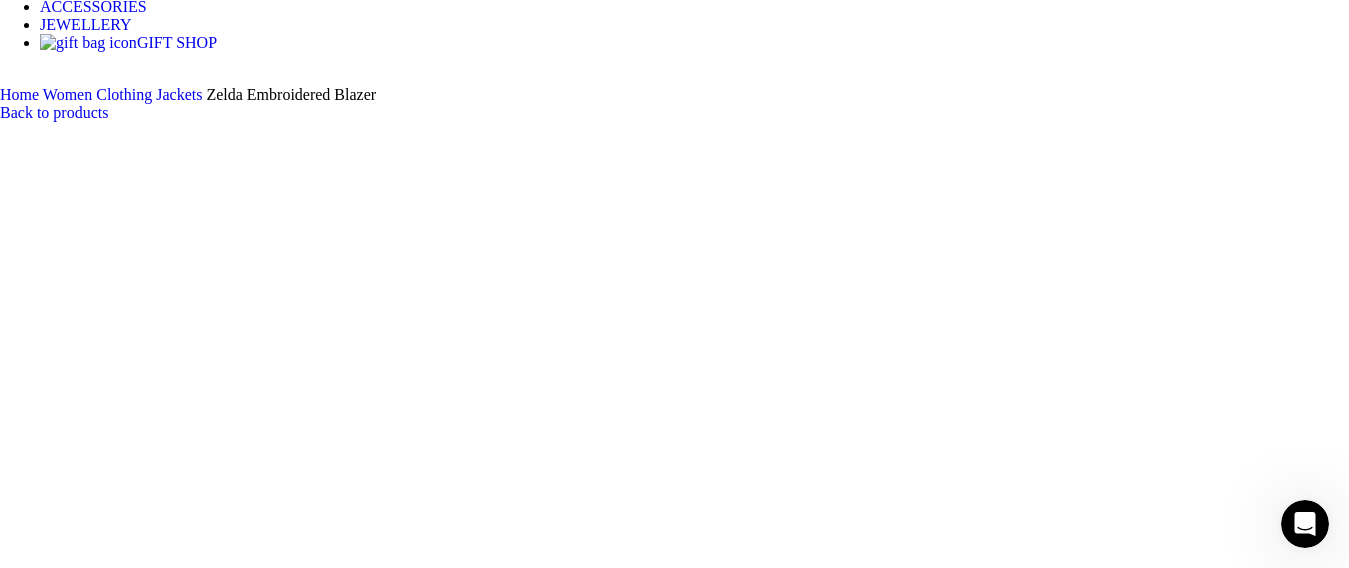 click at bounding box center (-656, 3301) 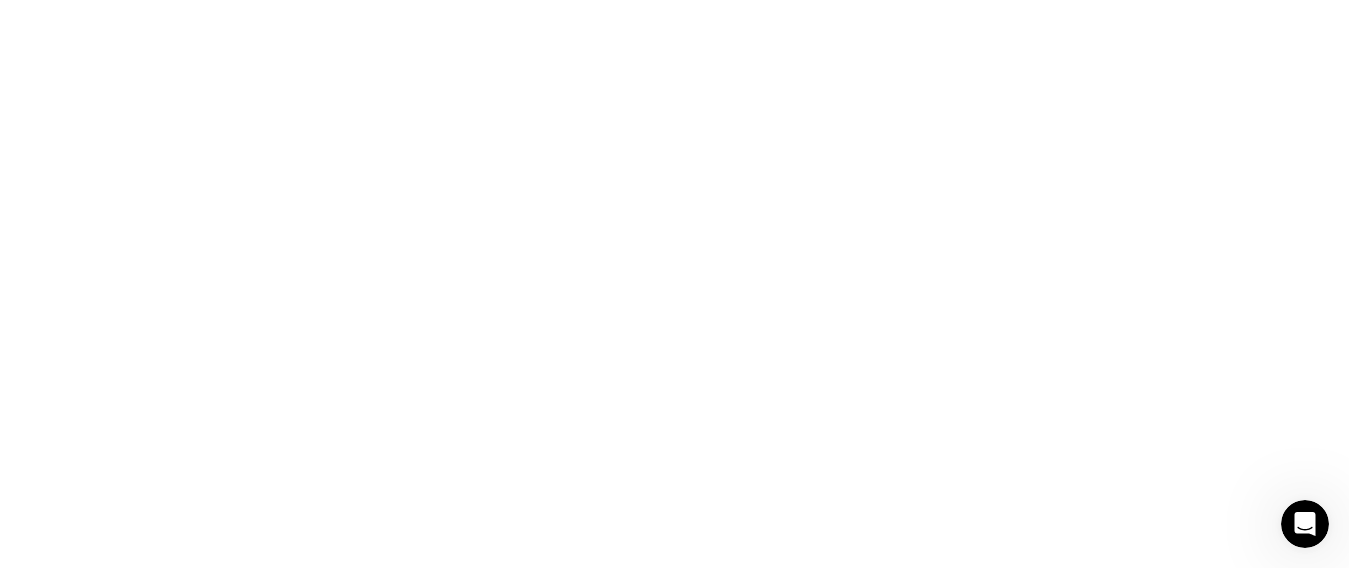 scroll, scrollTop: 700, scrollLeft: 0, axis: vertical 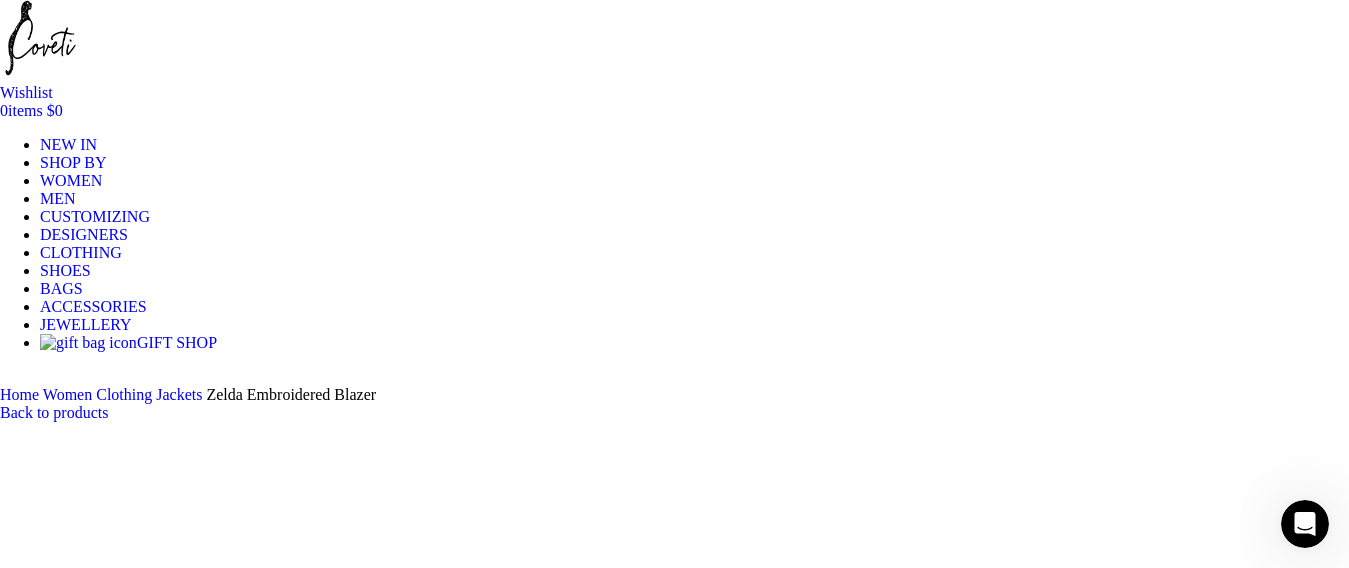 click at bounding box center [-2002, 6041] 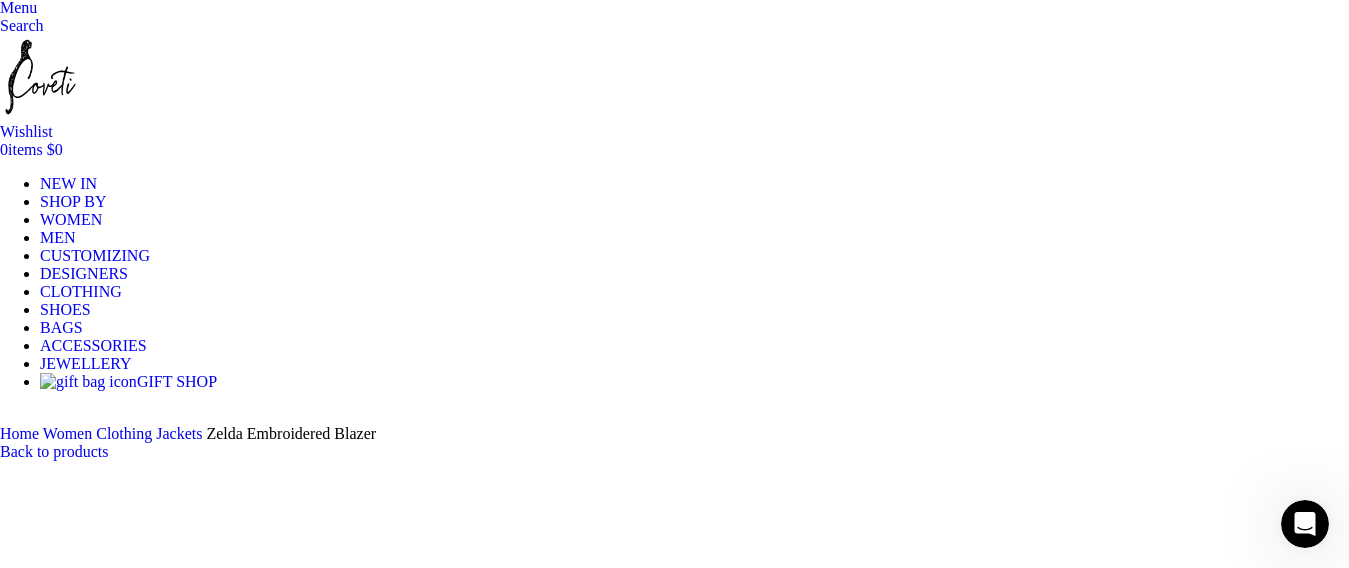 scroll, scrollTop: 200, scrollLeft: 0, axis: vertical 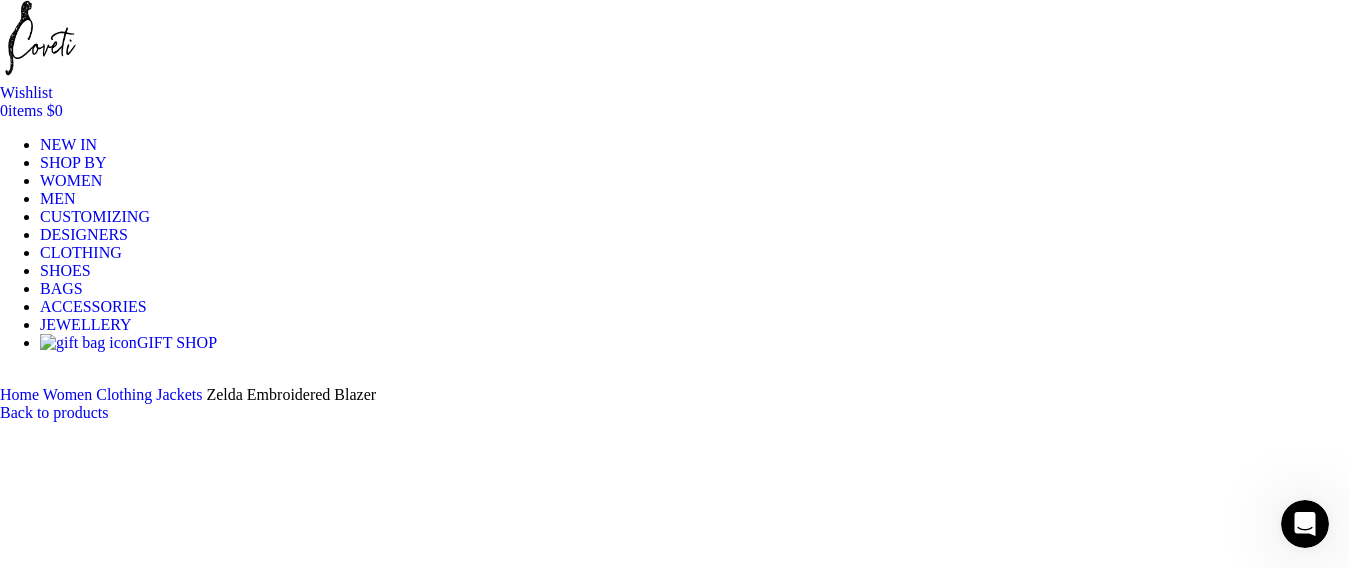click at bounding box center [-2002, 6041] 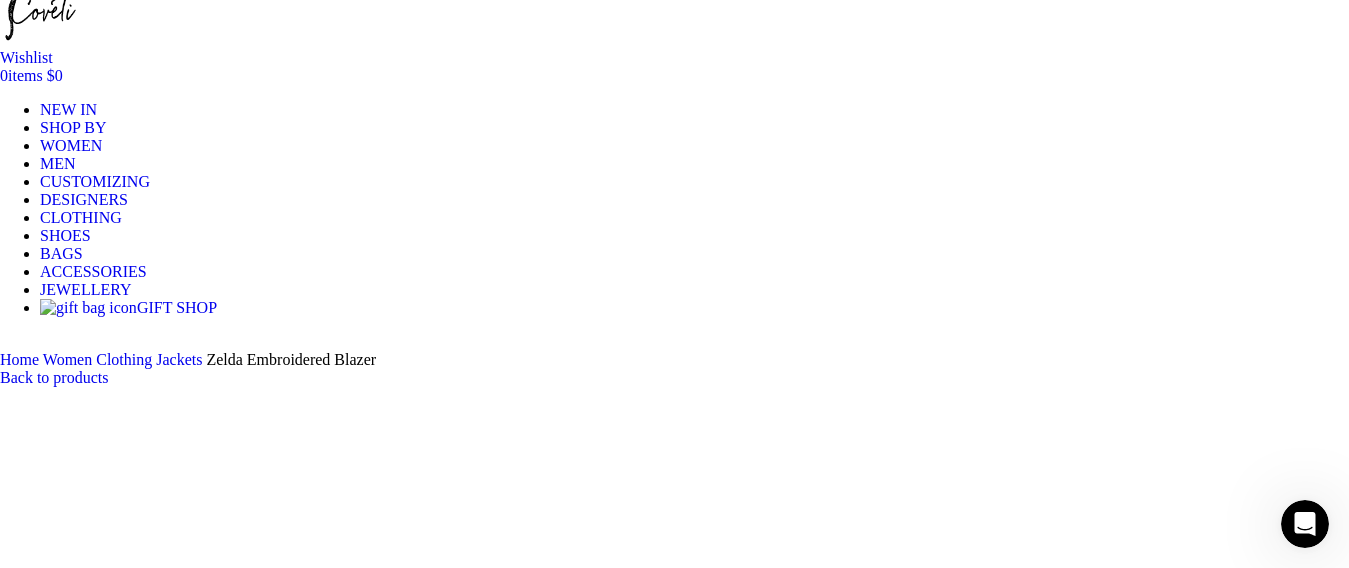 scroll, scrollTop: 500, scrollLeft: 0, axis: vertical 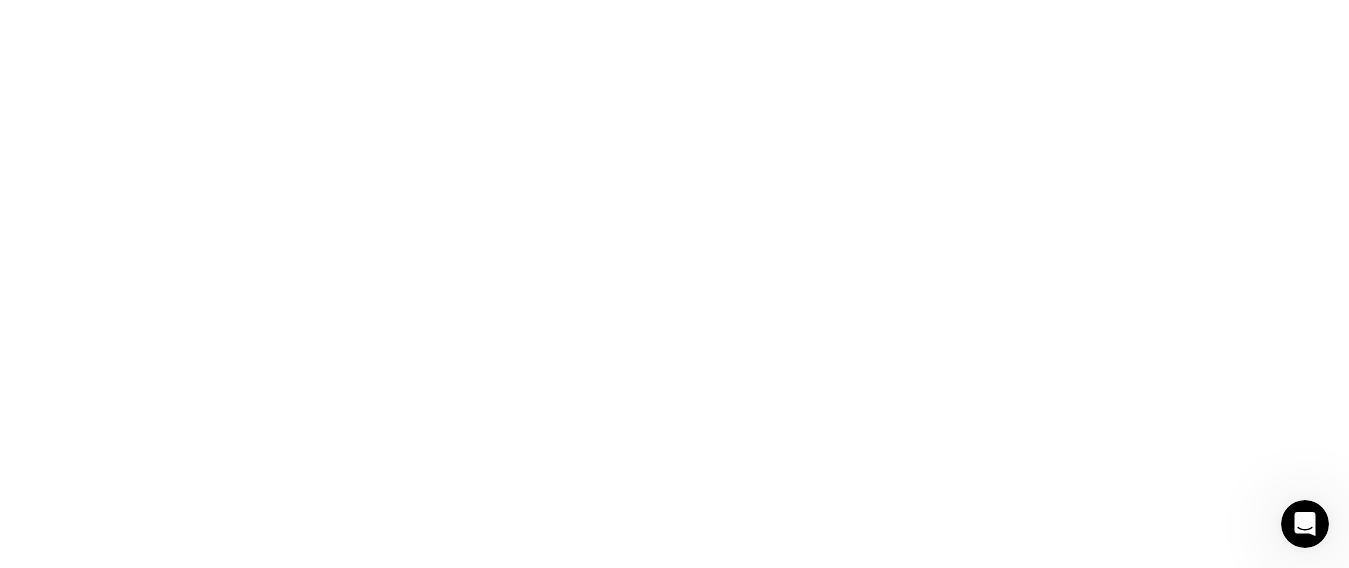 click at bounding box center (310, 1564) 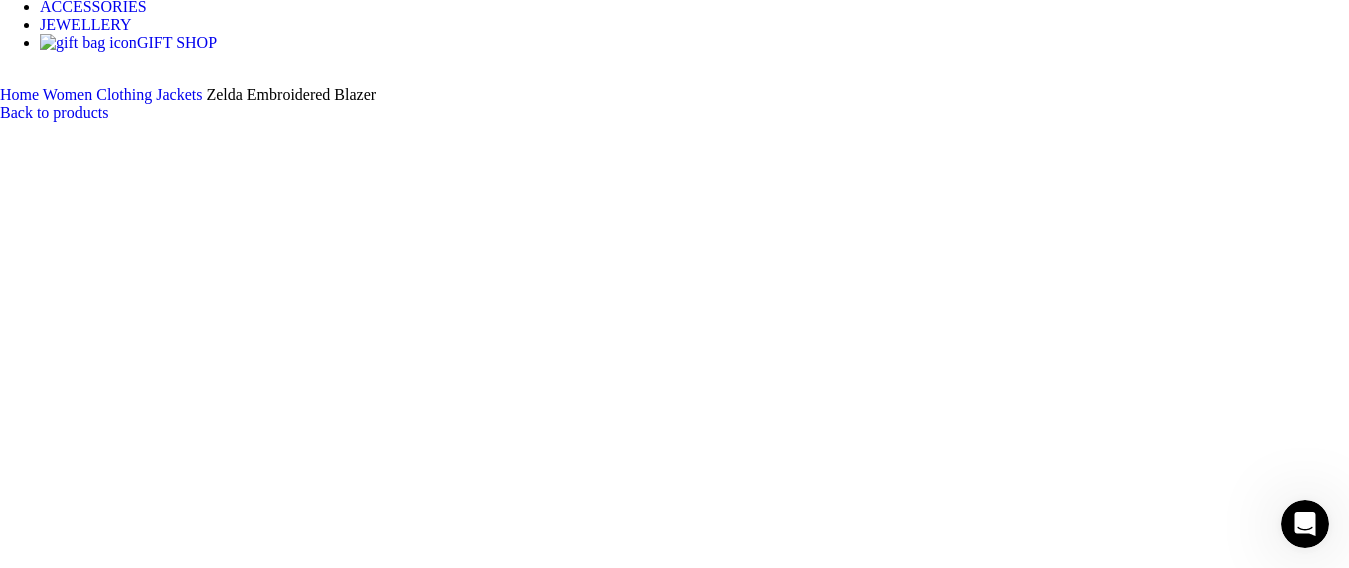 click at bounding box center (310, 1638) 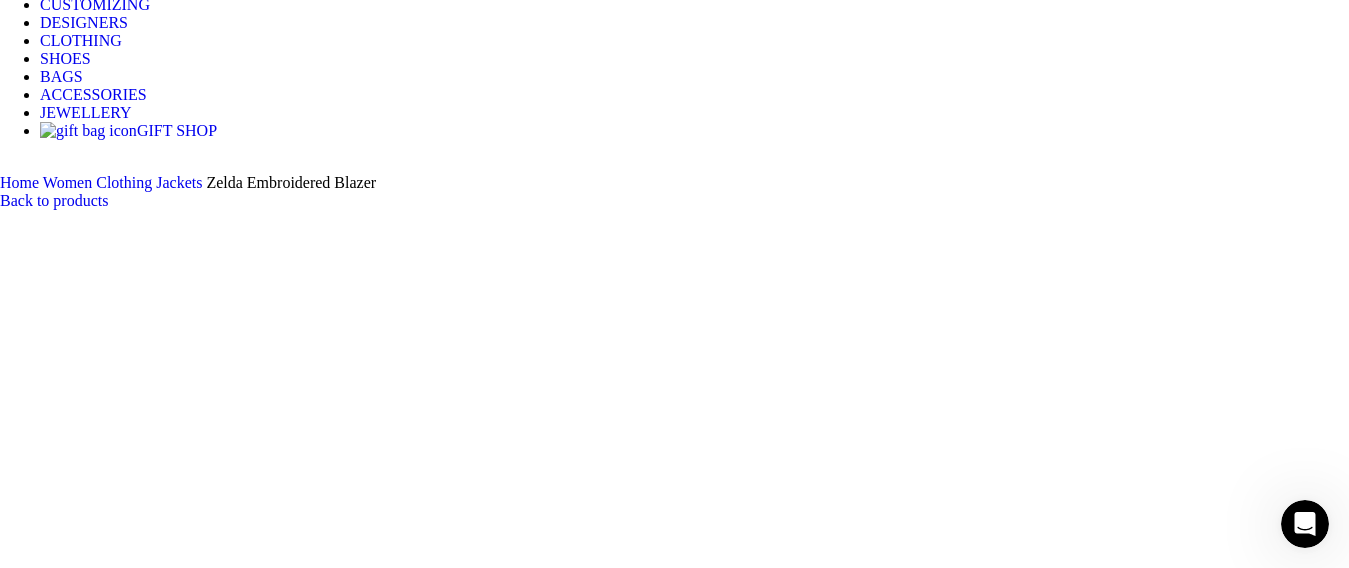 scroll, scrollTop: 300, scrollLeft: 0, axis: vertical 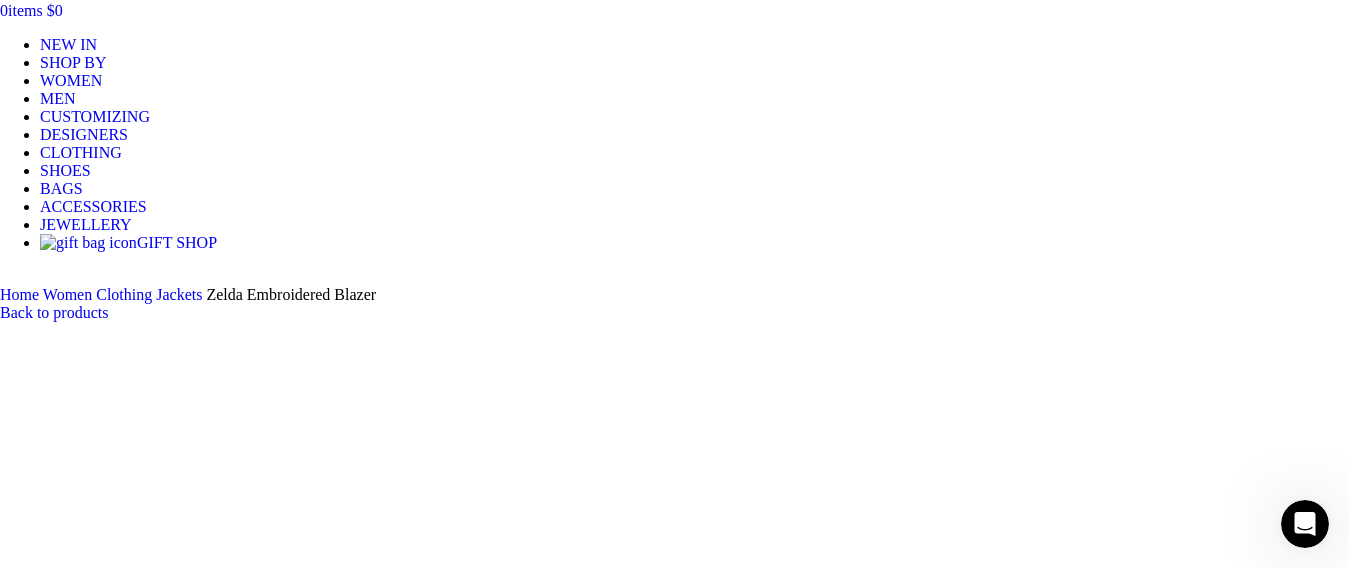 click at bounding box center (310, 1585) 